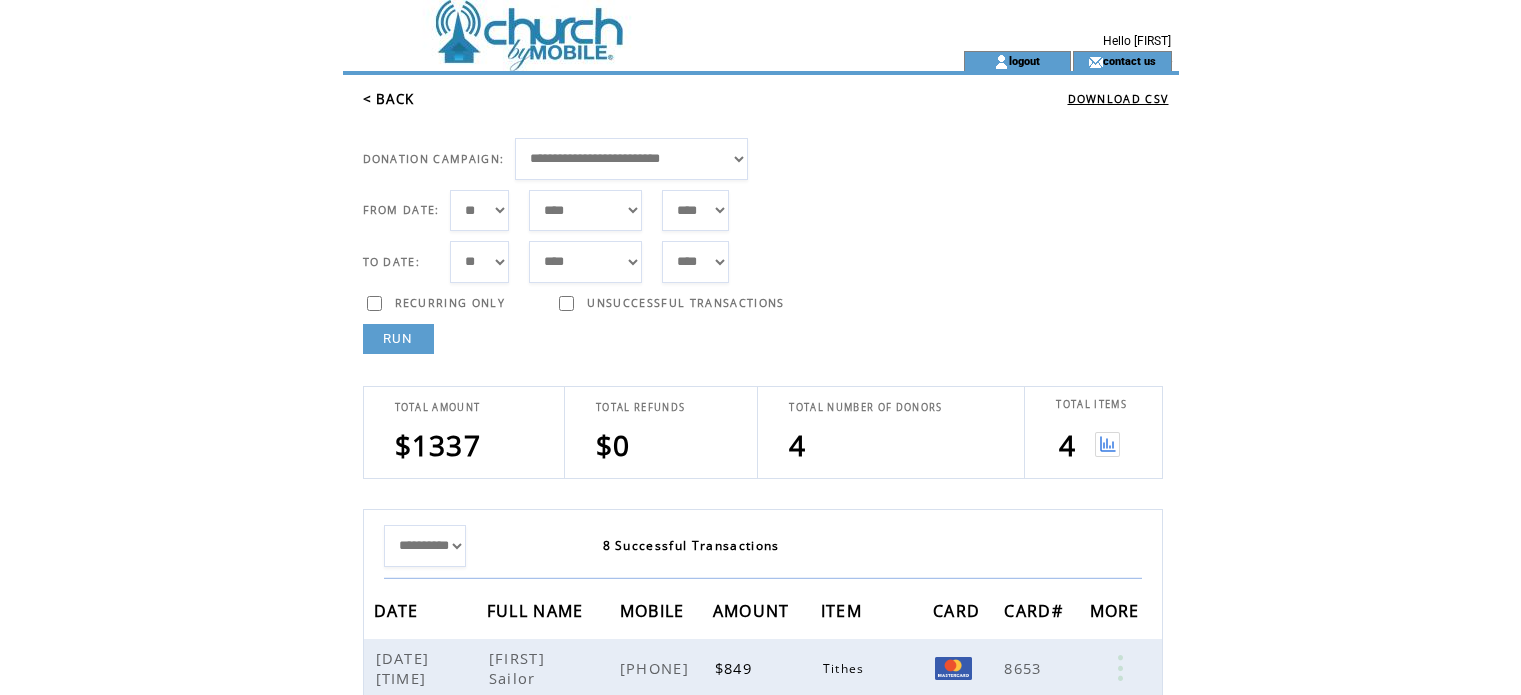scroll, scrollTop: 512, scrollLeft: 0, axis: vertical 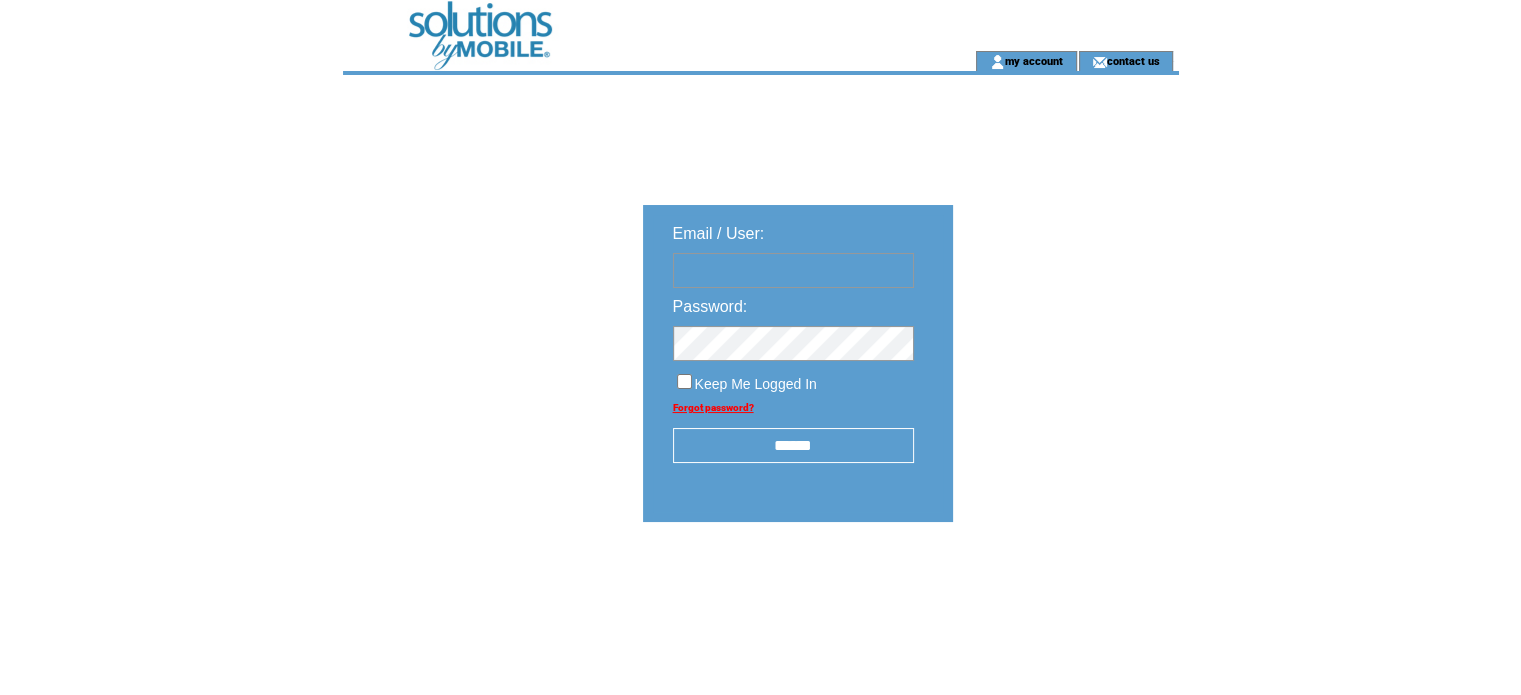type on "**********" 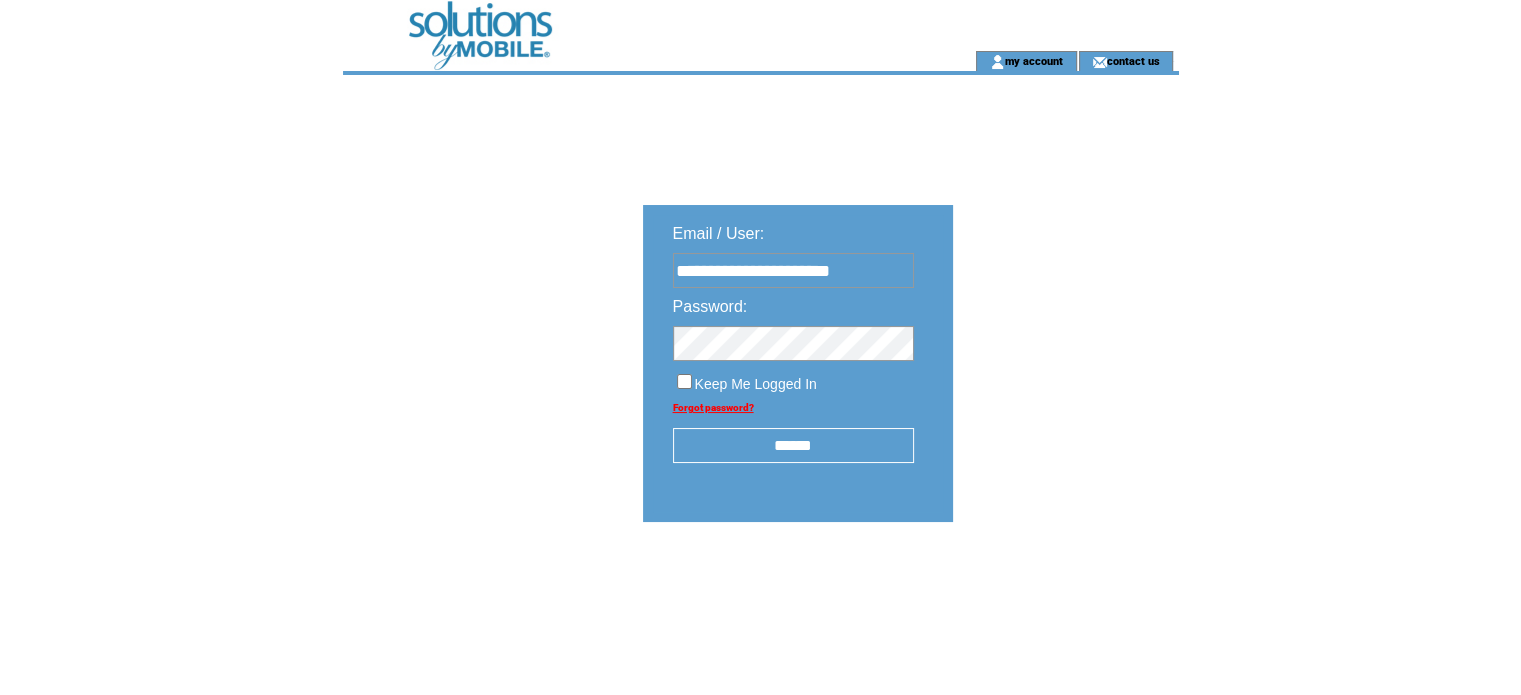 click on "******" at bounding box center [793, 445] 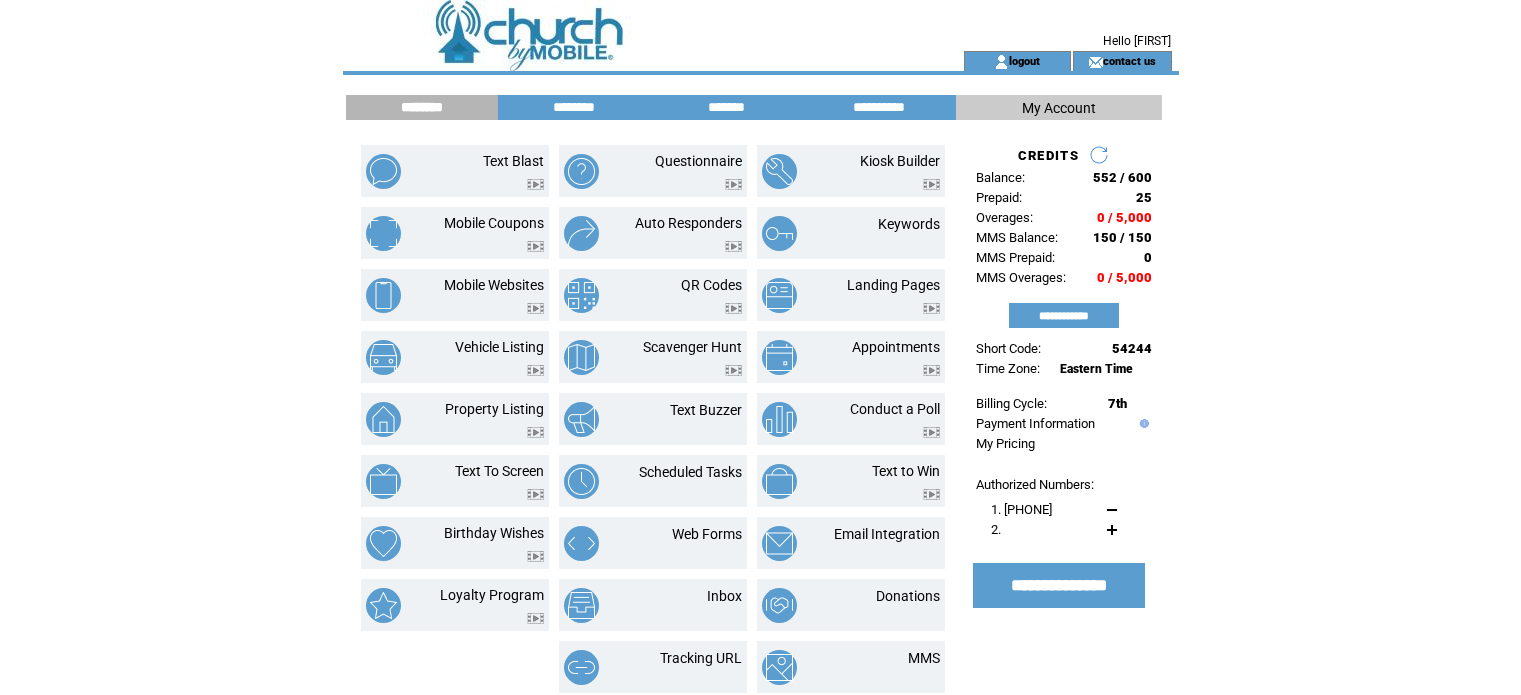 scroll, scrollTop: 0, scrollLeft: 0, axis: both 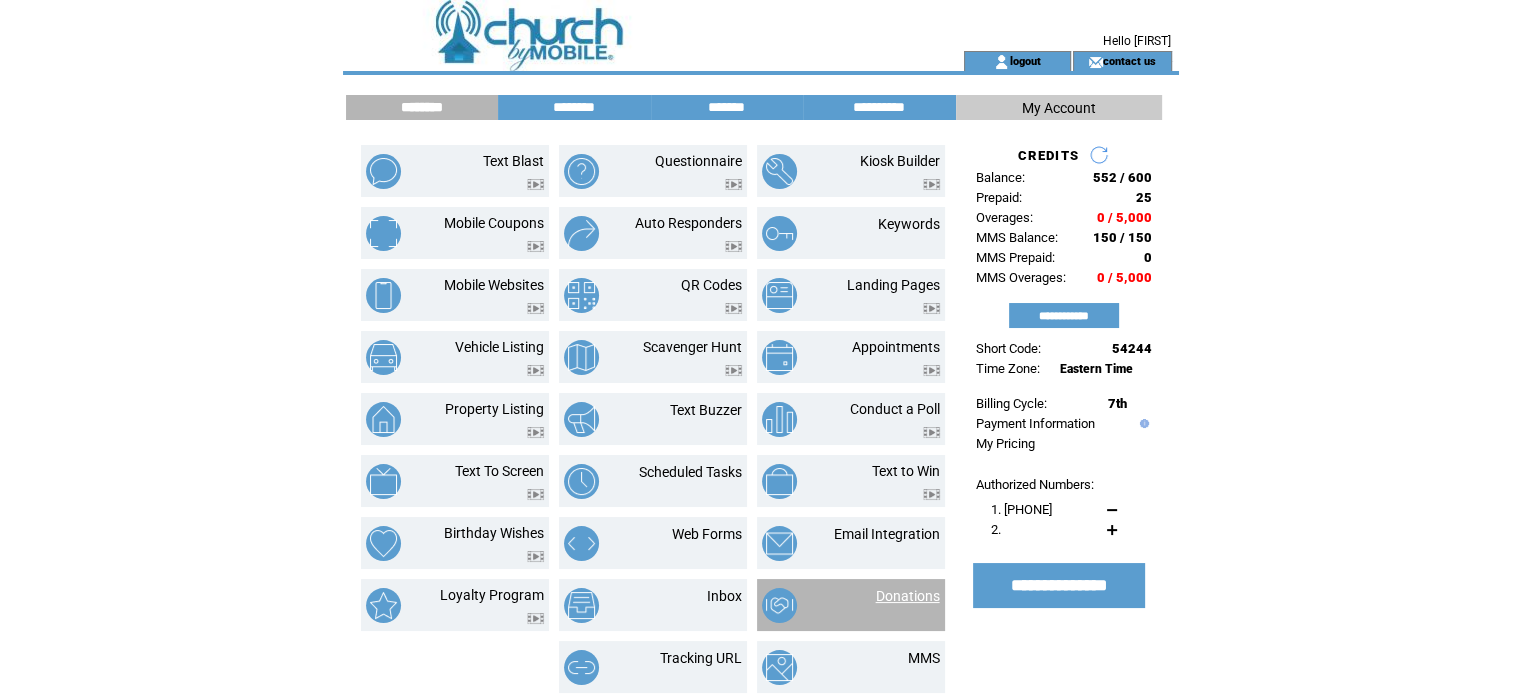 click on "Donations" at bounding box center (908, 596) 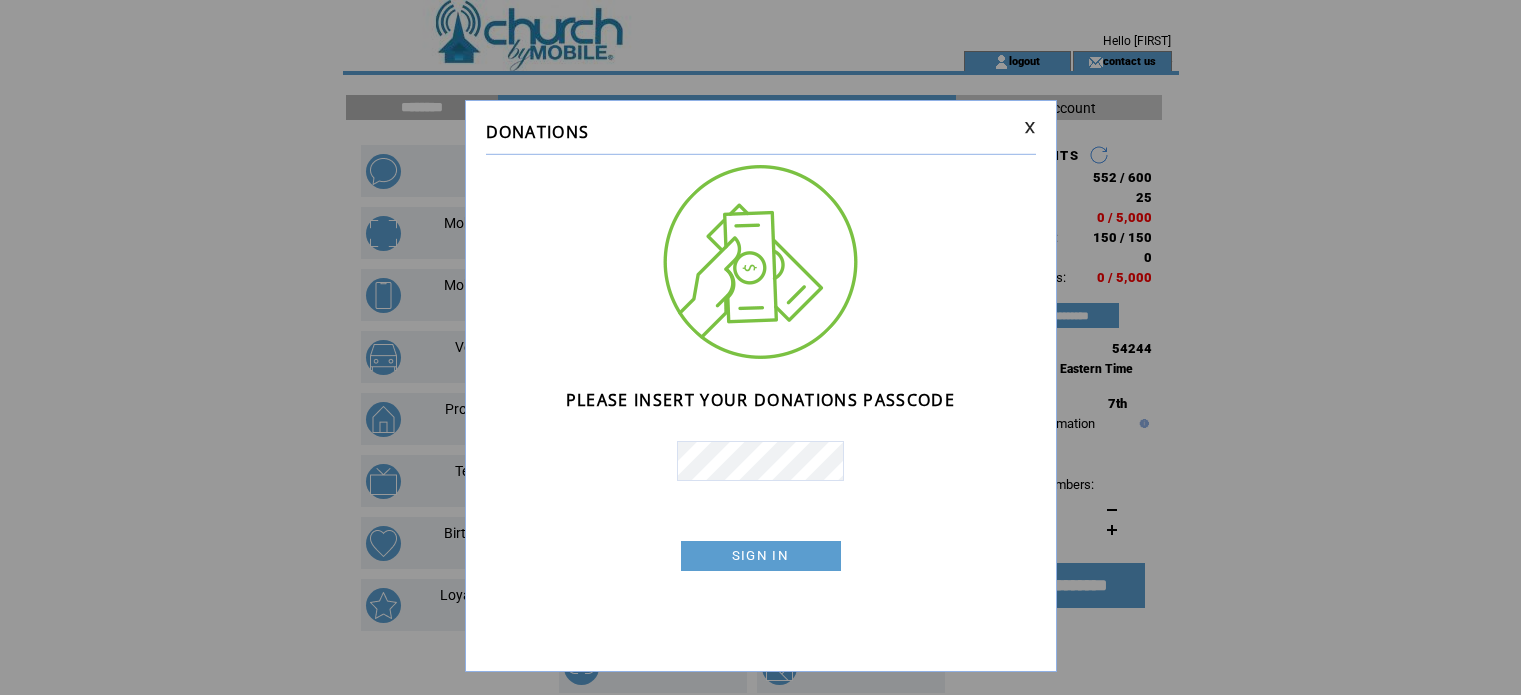 scroll, scrollTop: 0, scrollLeft: 0, axis: both 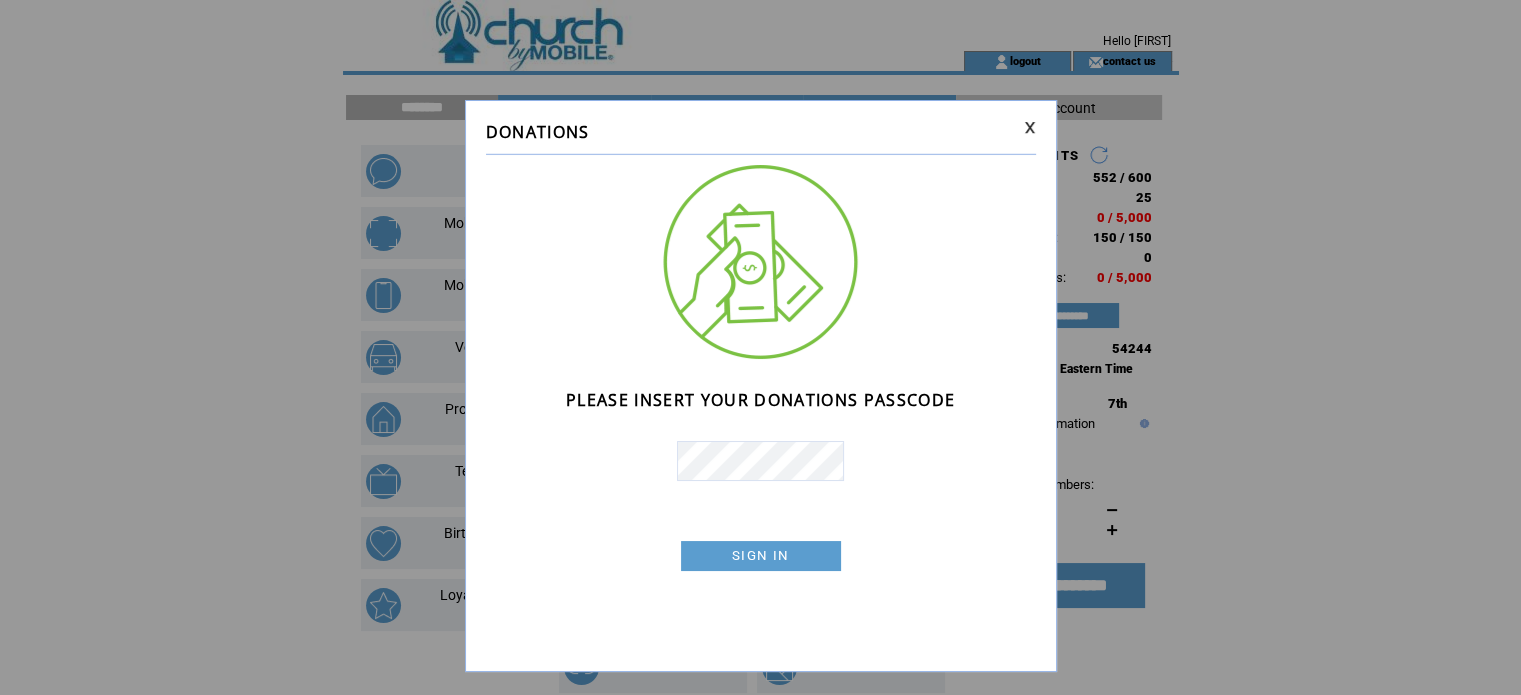 click on "SIGN IN" at bounding box center (761, 556) 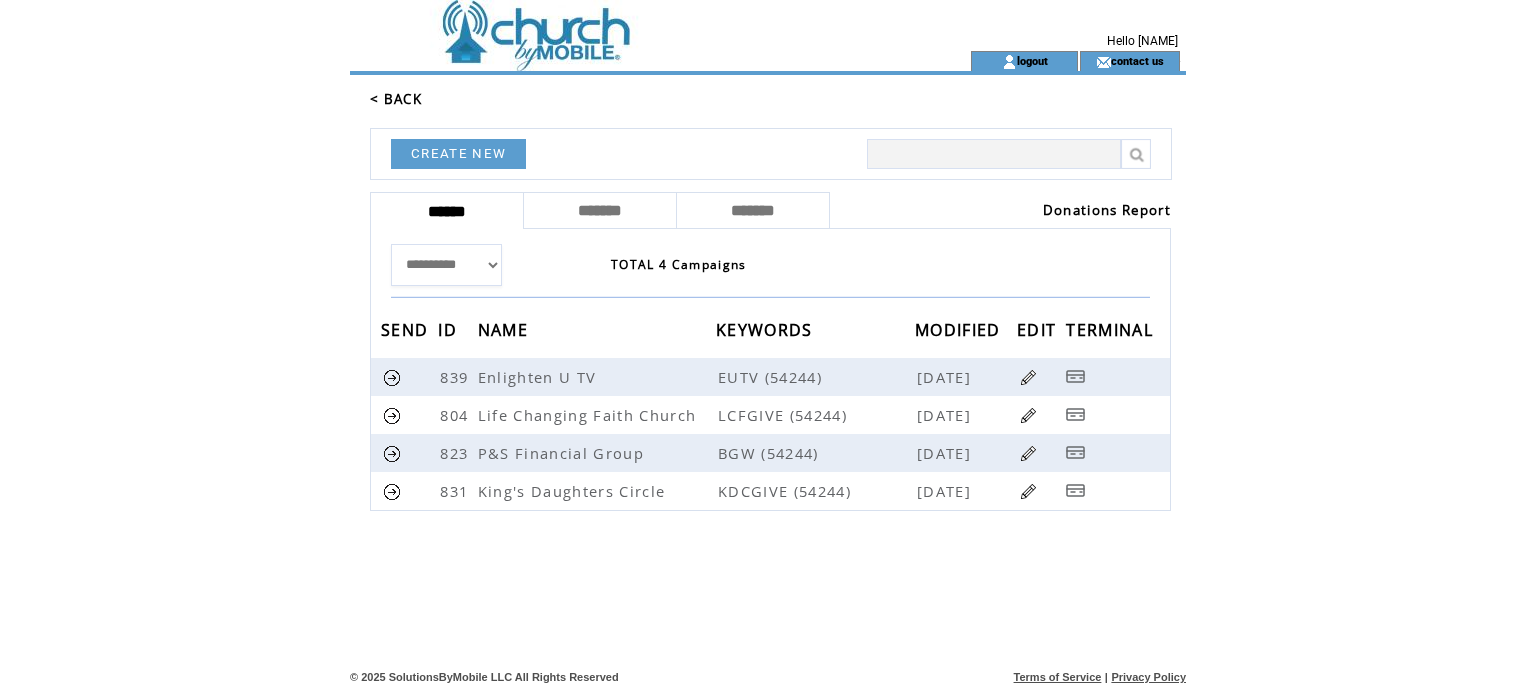 scroll, scrollTop: 0, scrollLeft: 0, axis: both 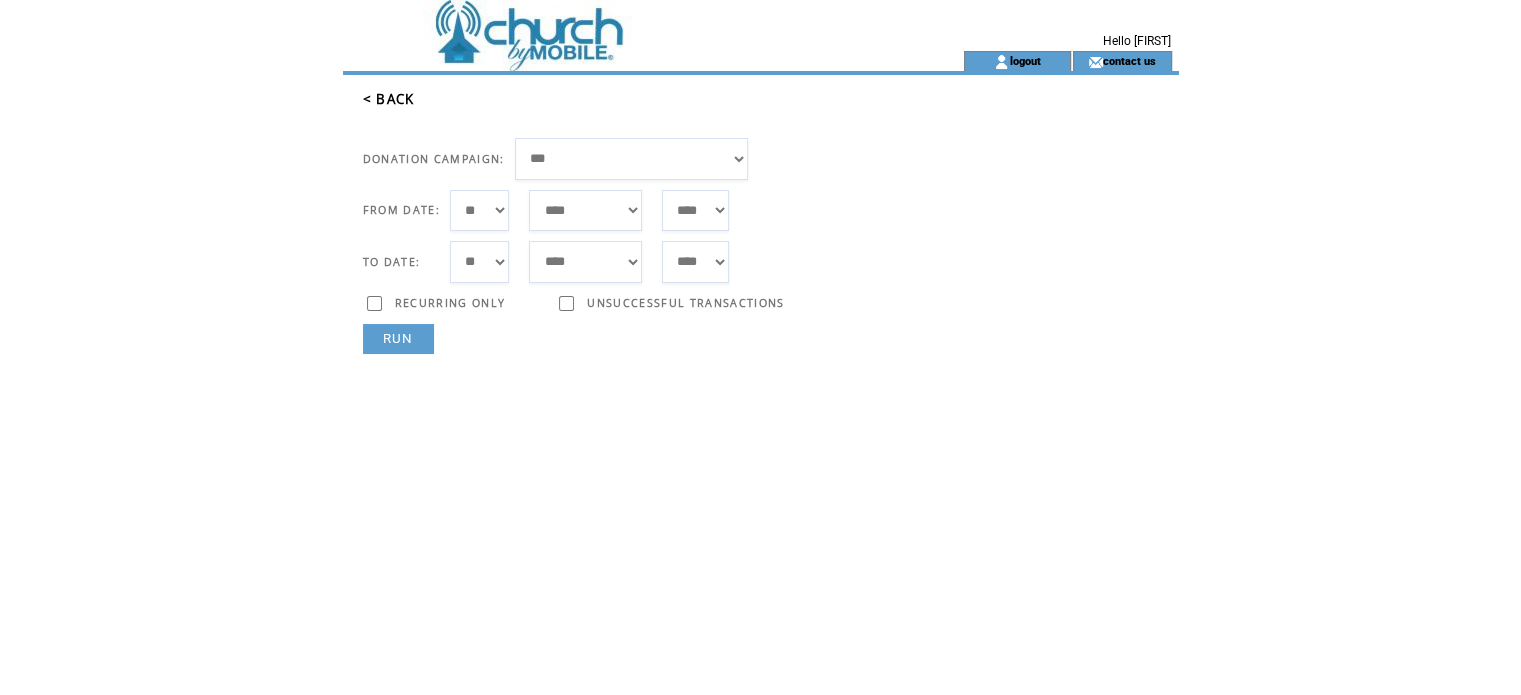 click on "*** 	 * 	 * 	 * 	 * 	 * 	 * 	 * 	 * 	 * 	 ** 	 ** 	 ** 	 ** 	 ** 	 ** 	 ** 	 ** 	 ** 	 ** 	 ** 	 ** 	 ** 	 ** 	 ** 	 ** 	 ** 	 ** 	 ** 	 ** 	 ** 	 **" at bounding box center (480, 211) 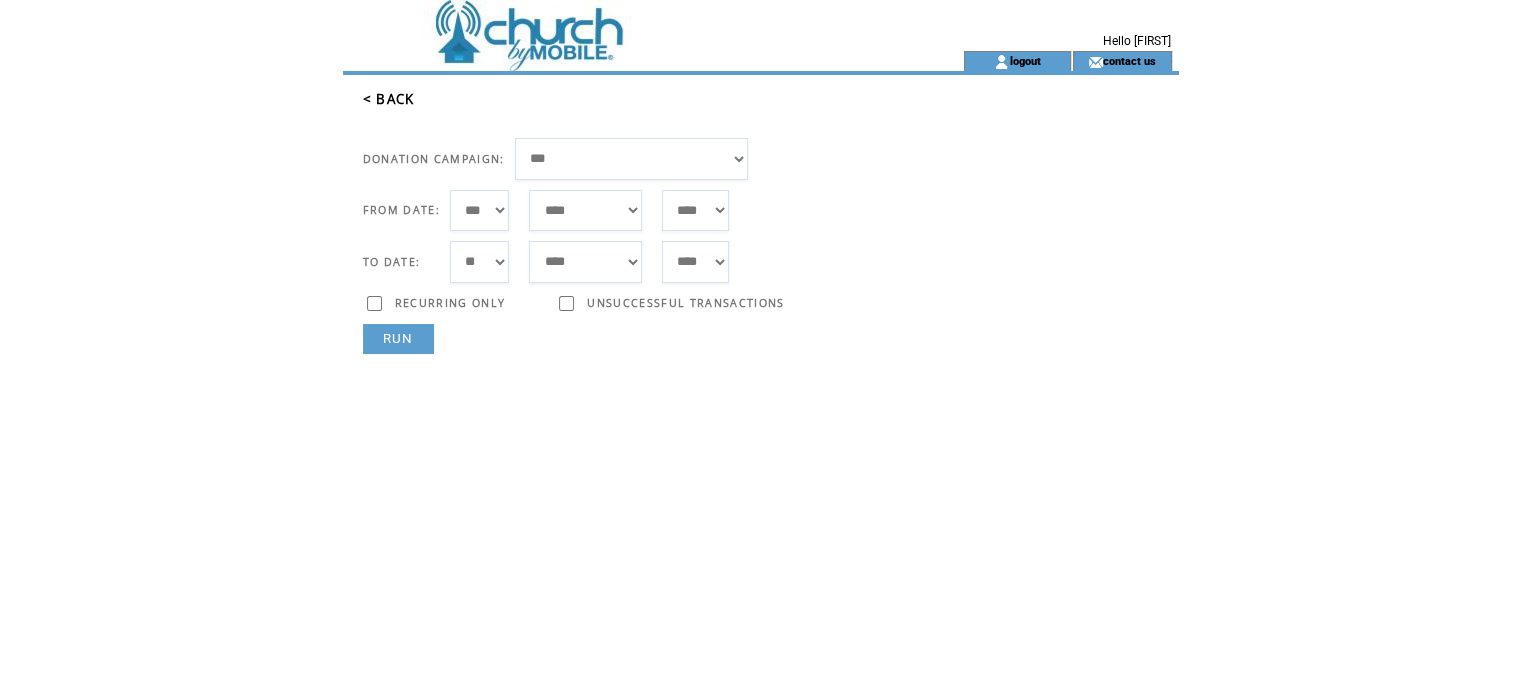 click on "*** 	 * 	 * 	 * 	 * 	 * 	 * 	 * 	 * 	 * 	 ** 	 ** 	 ** 	 ** 	 ** 	 ** 	 ** 	 ** 	 ** 	 ** 	 ** 	 ** 	 ** 	 ** 	 ** 	 ** 	 ** 	 ** 	 ** 	 ** 	 ** 	 **" at bounding box center [480, 211] 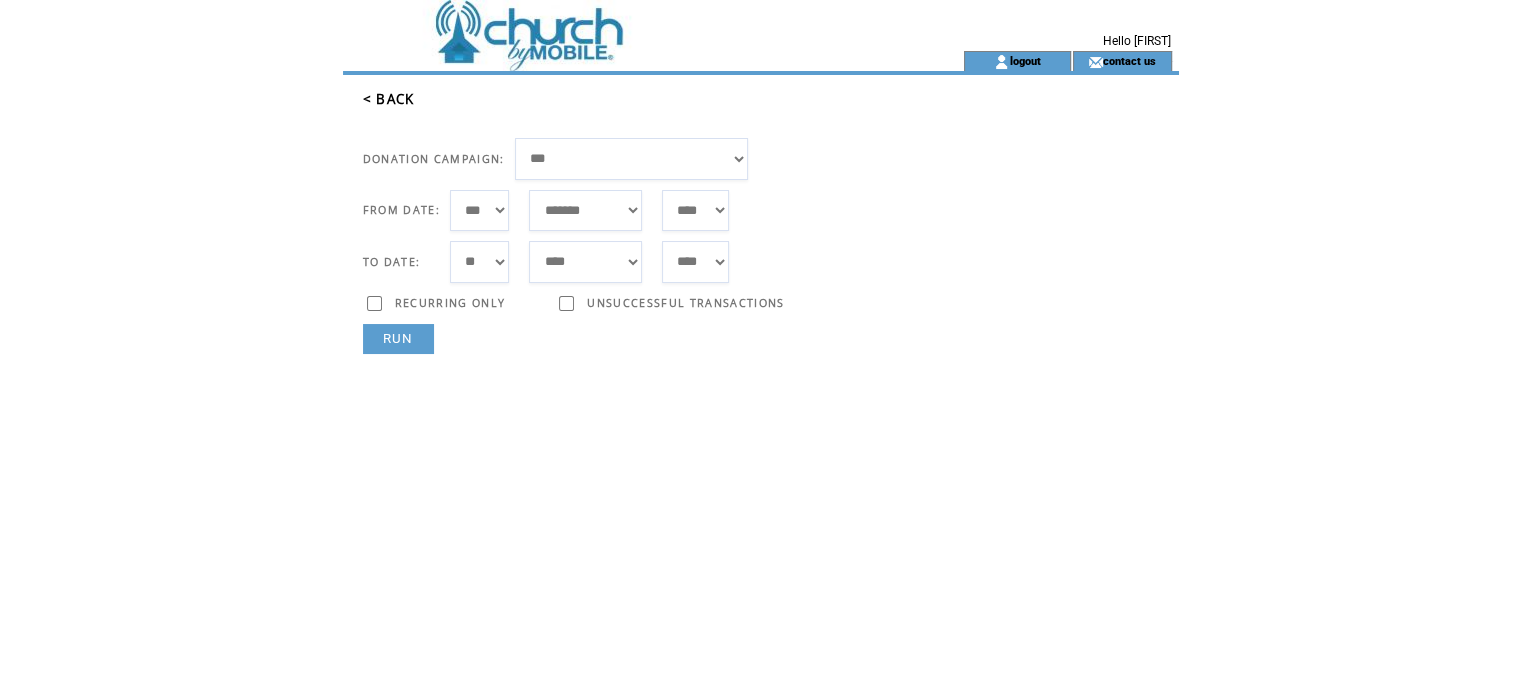 click on "***** 	 ******* 	 ******** 	 ***** 	 ***** 	 *** 	 **** 	 **** 	 ****** 	 ********* 	 ******* 	 ******** 	 ********" at bounding box center (585, 211) 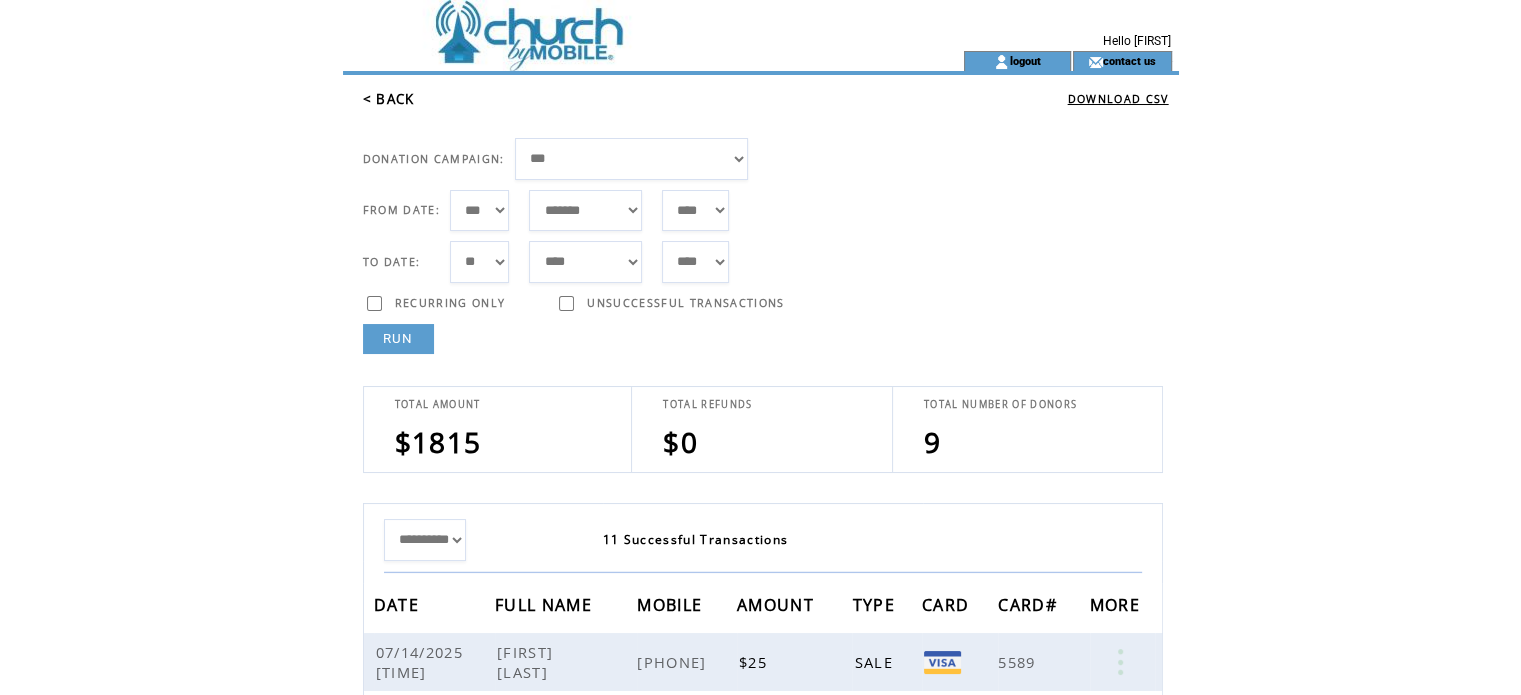 click on "**********" at bounding box center (632, 159) 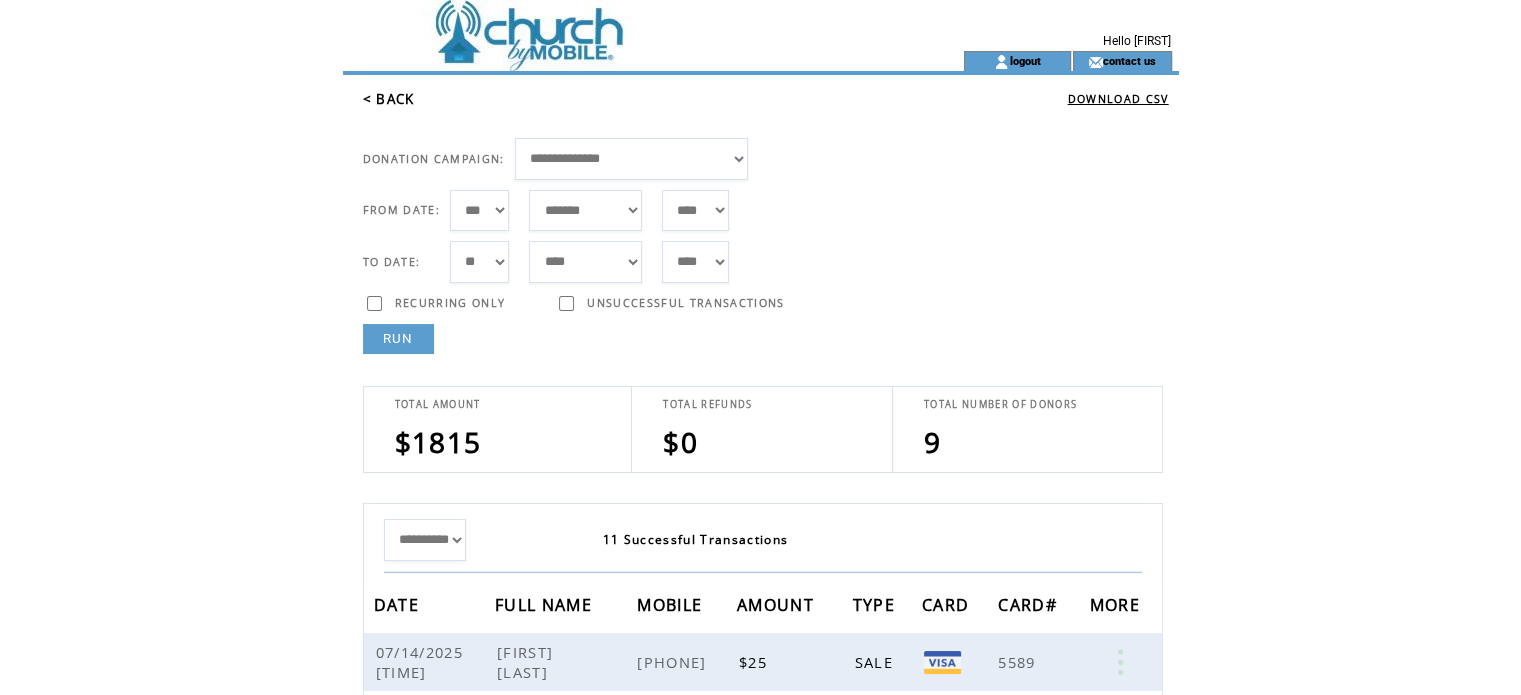 click on "RUN" at bounding box center (398, 339) 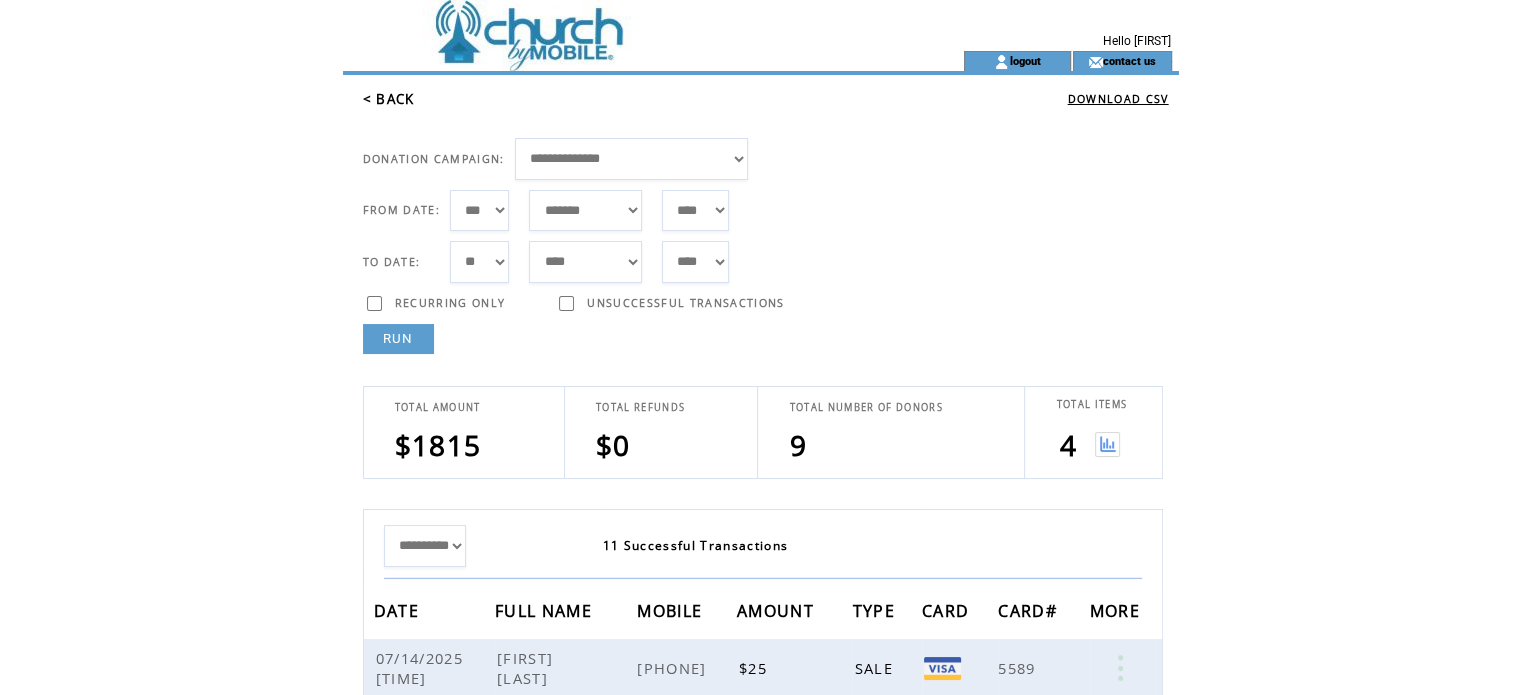 click at bounding box center (1107, 444) 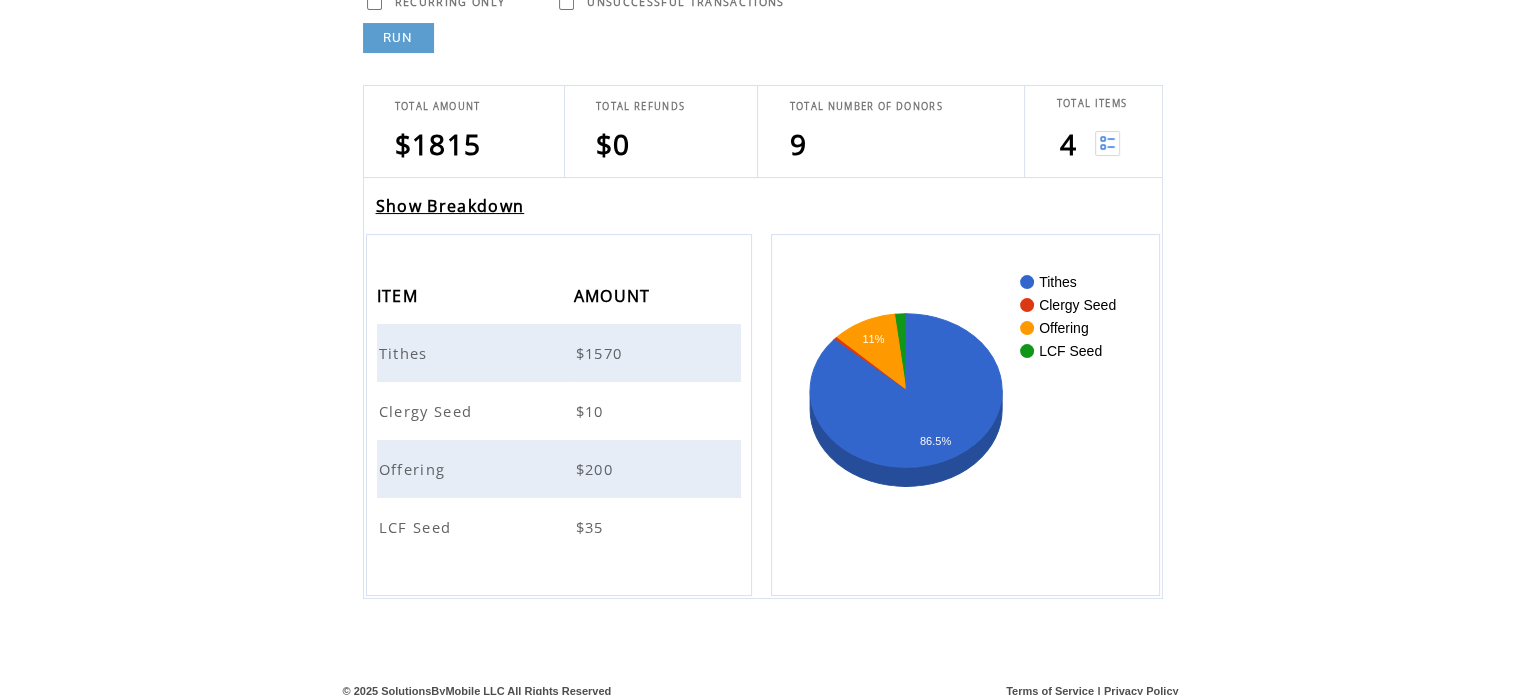 scroll, scrollTop: 307, scrollLeft: 0, axis: vertical 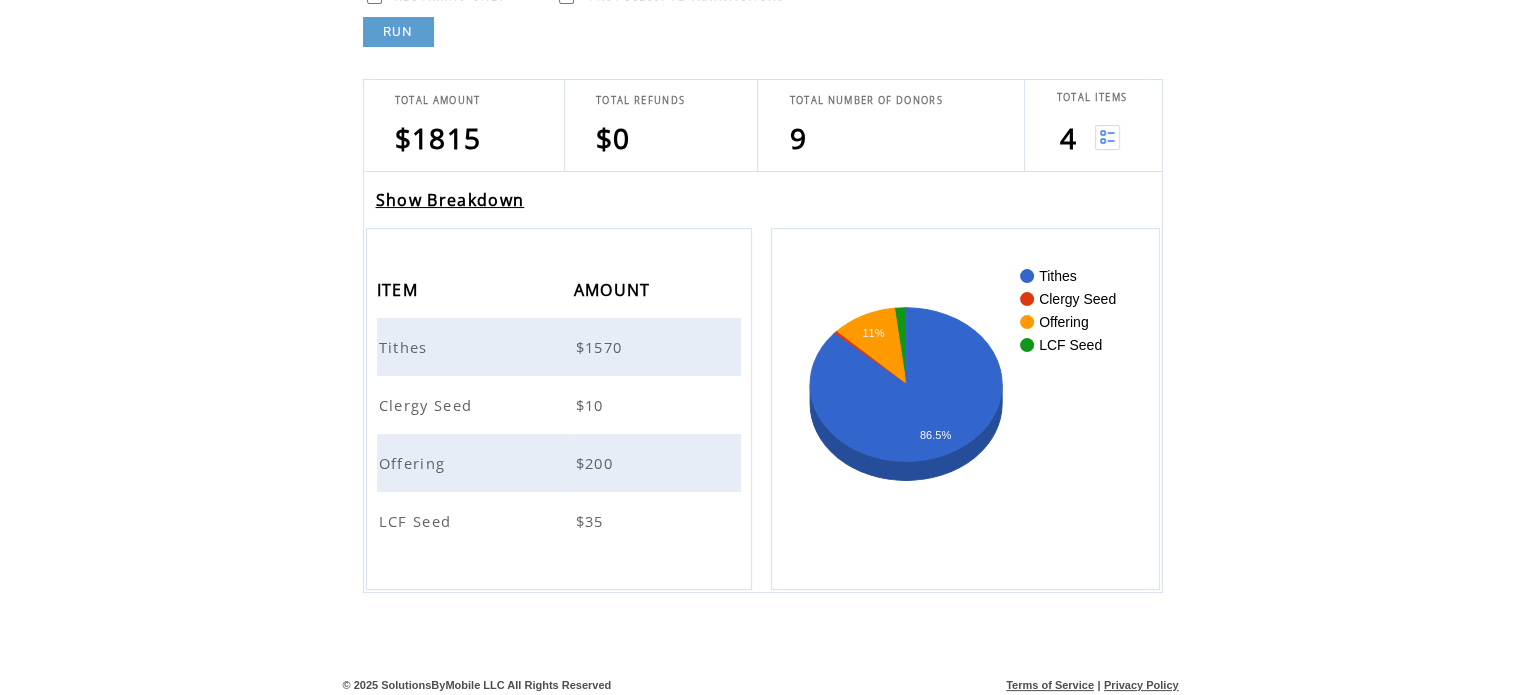 click on "Show Breakdown" at bounding box center (450, 200) 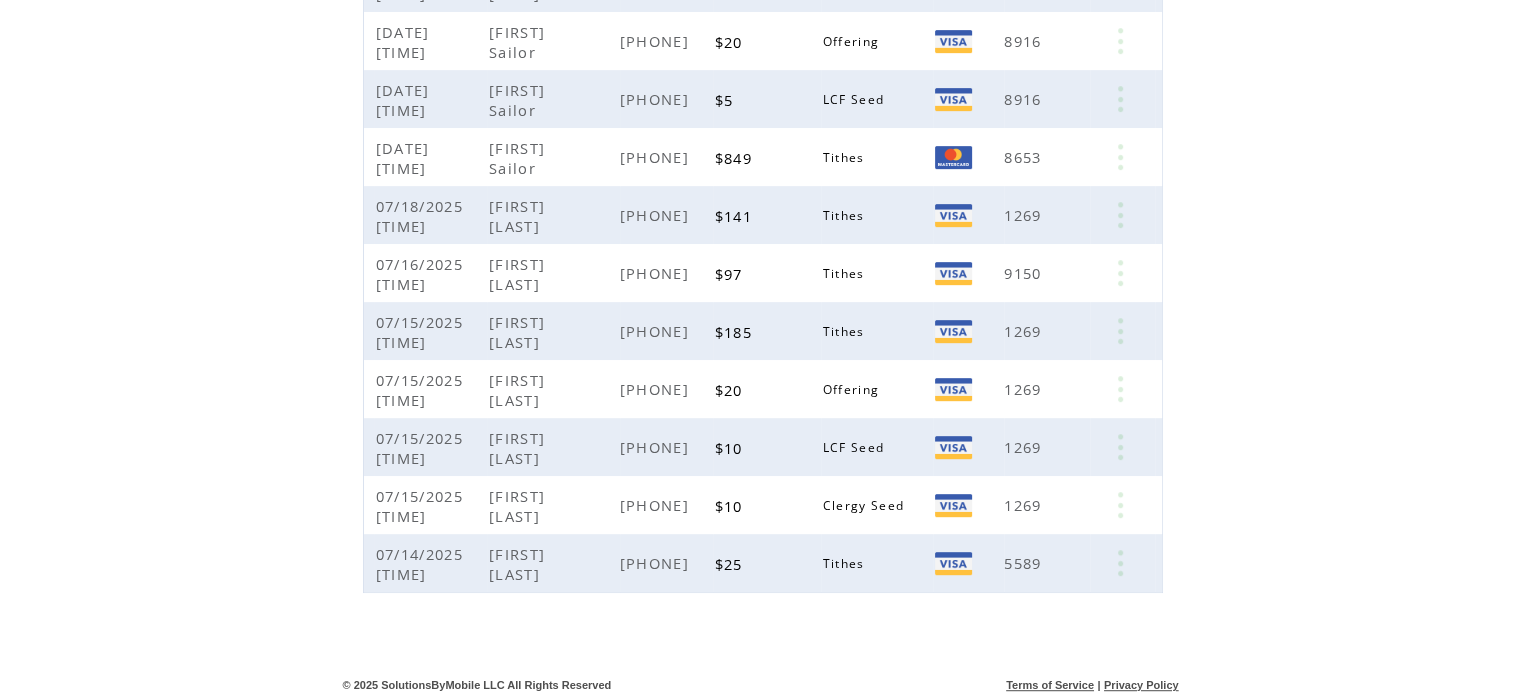 scroll, scrollTop: 916, scrollLeft: 0, axis: vertical 